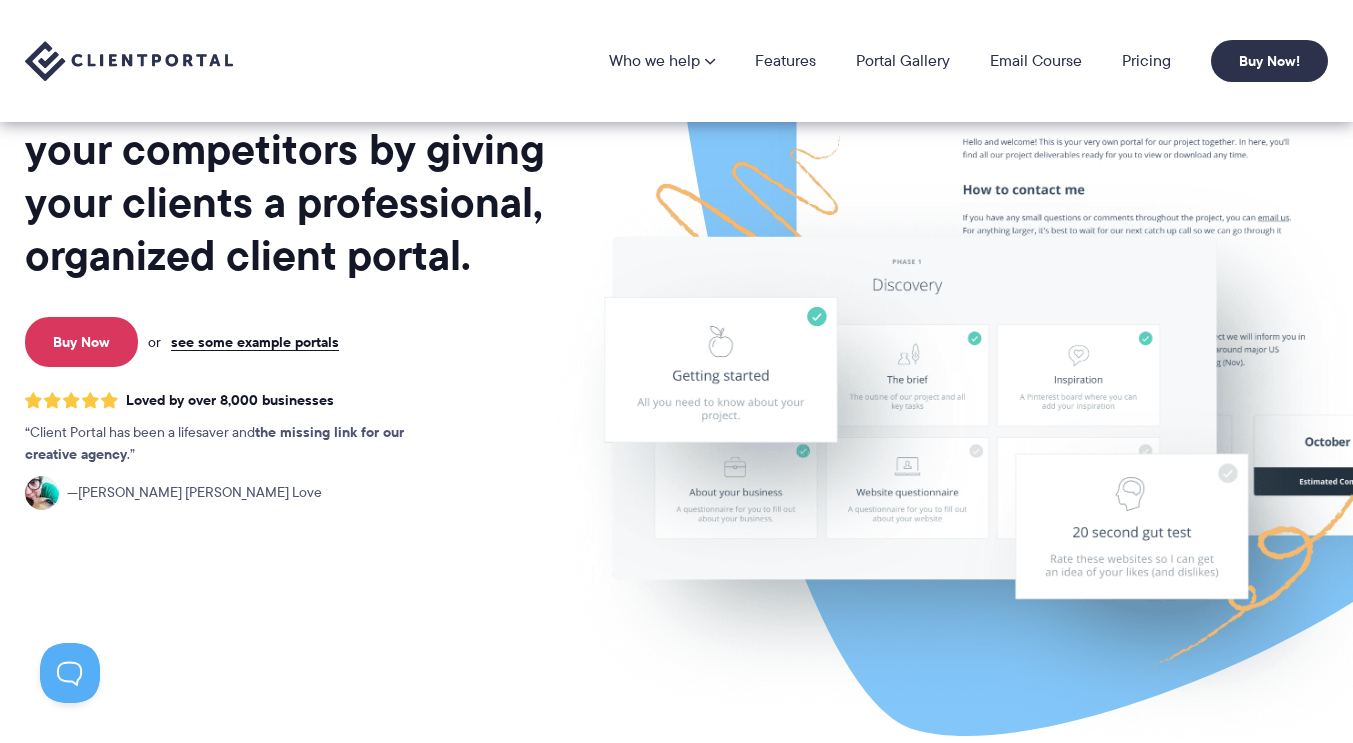 scroll, scrollTop: 0, scrollLeft: 0, axis: both 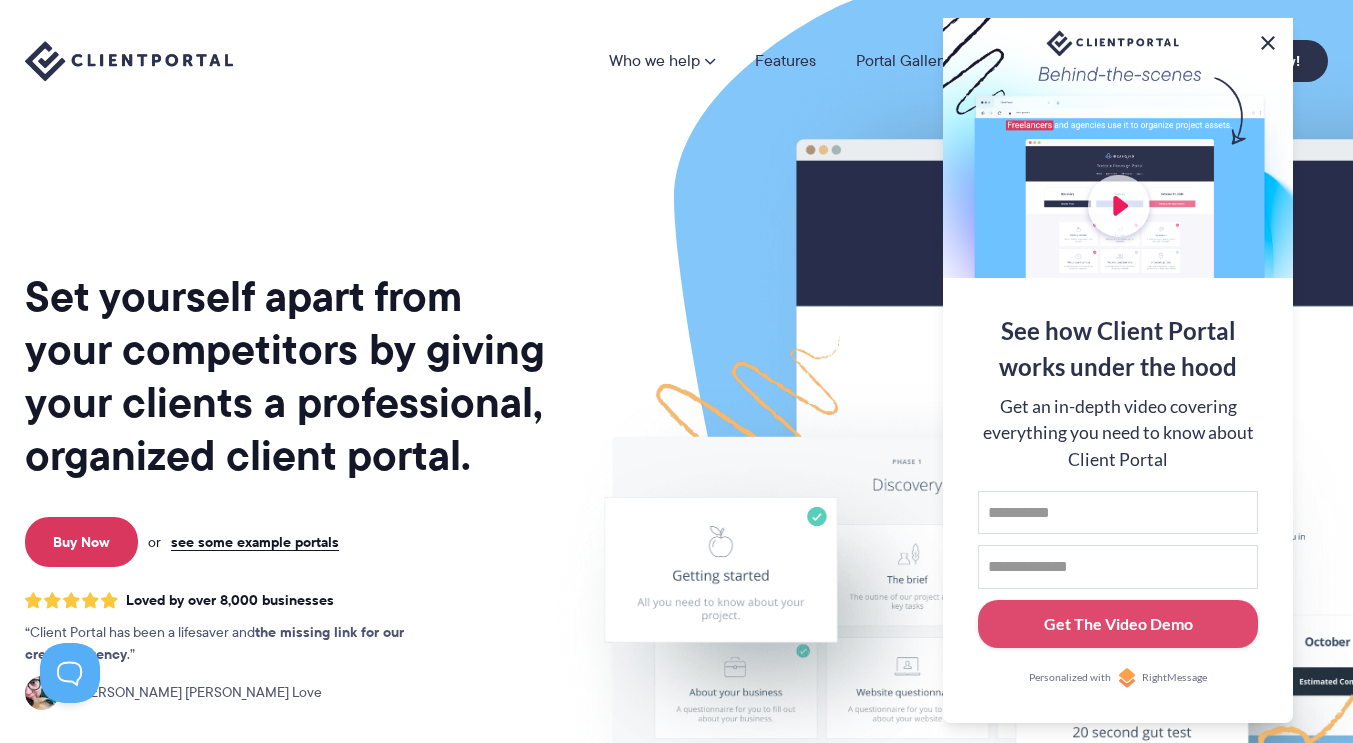 click at bounding box center (1268, 43) 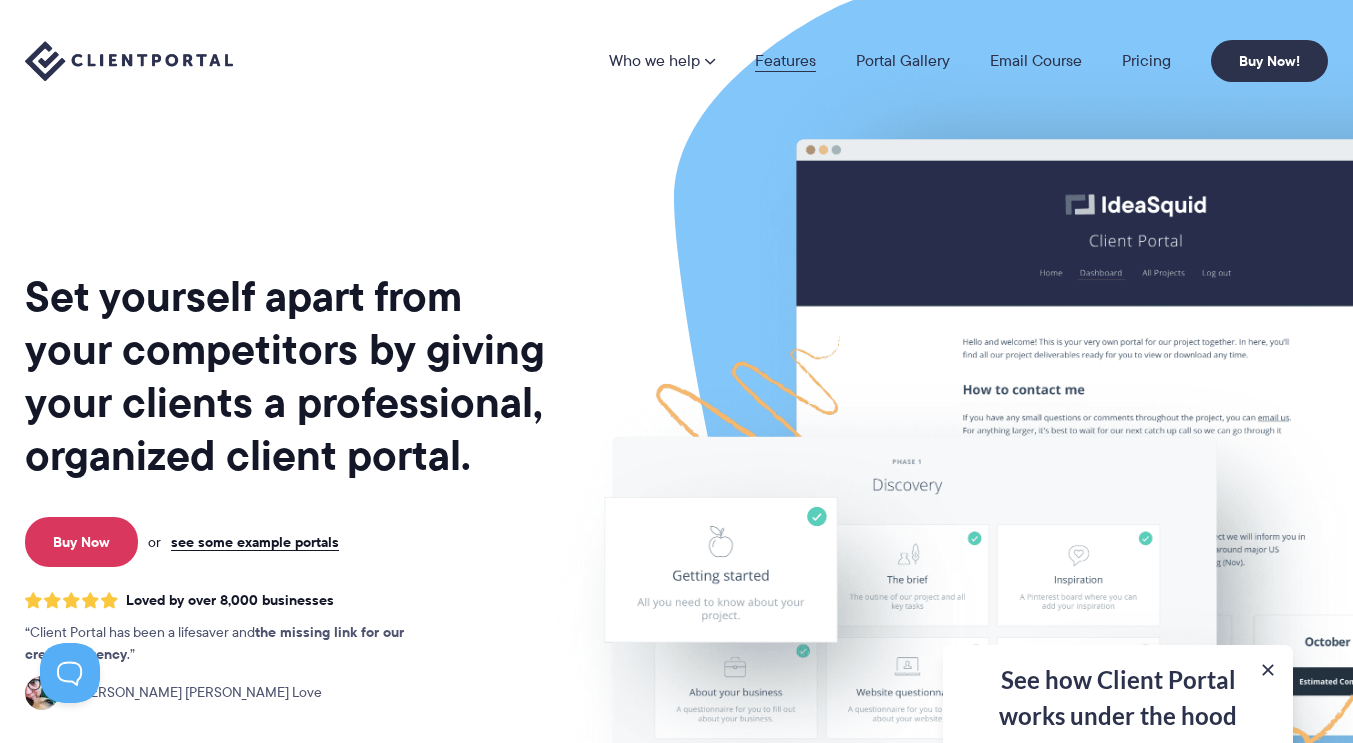click on "Features" at bounding box center [785, 61] 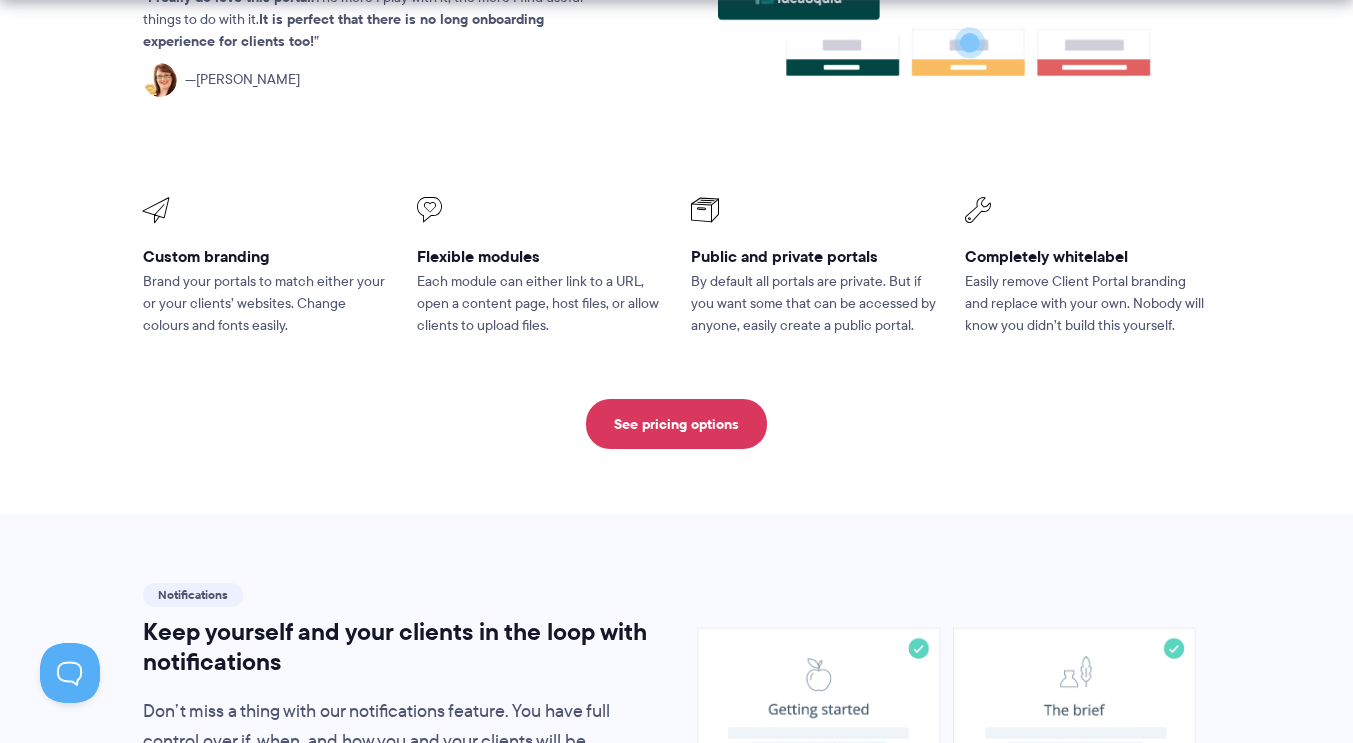 scroll, scrollTop: 1000, scrollLeft: 0, axis: vertical 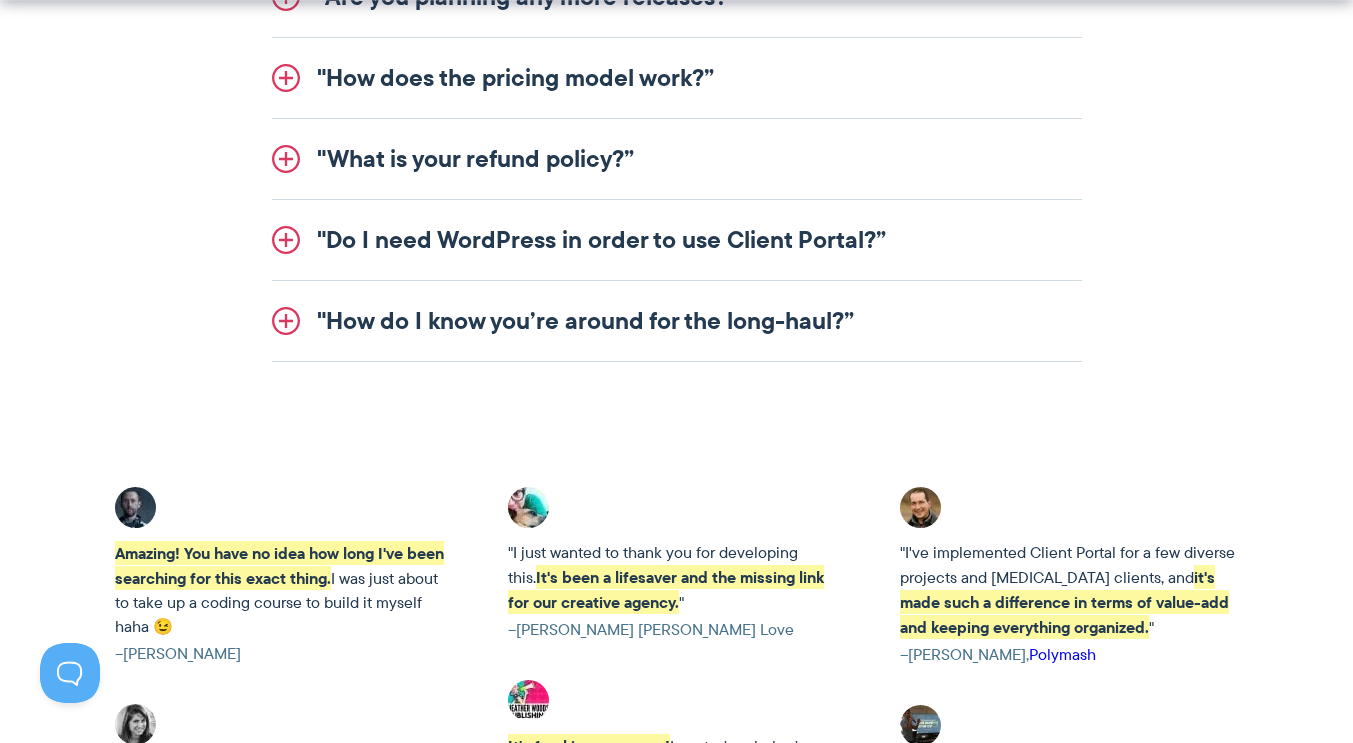 click on ""How do I know you’re around for the long-haul?”" at bounding box center (677, 321) 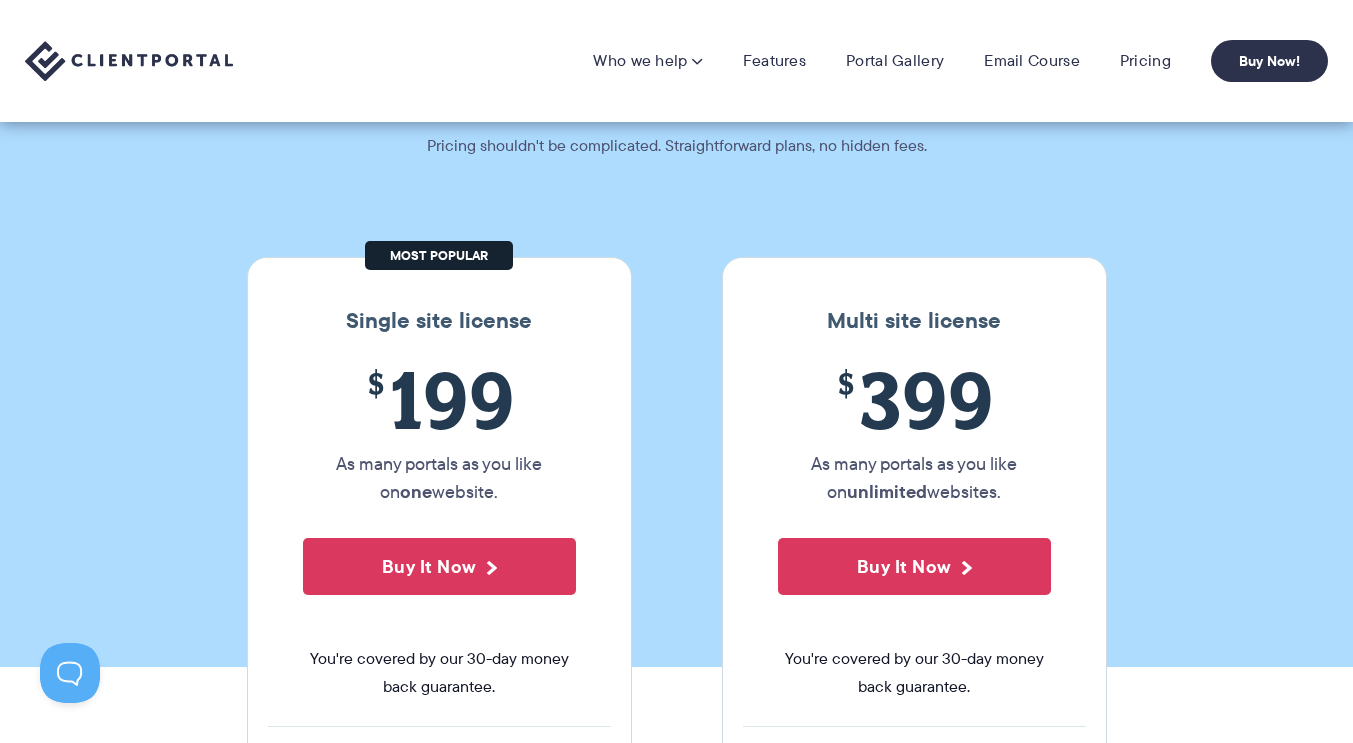 scroll, scrollTop: 100, scrollLeft: 0, axis: vertical 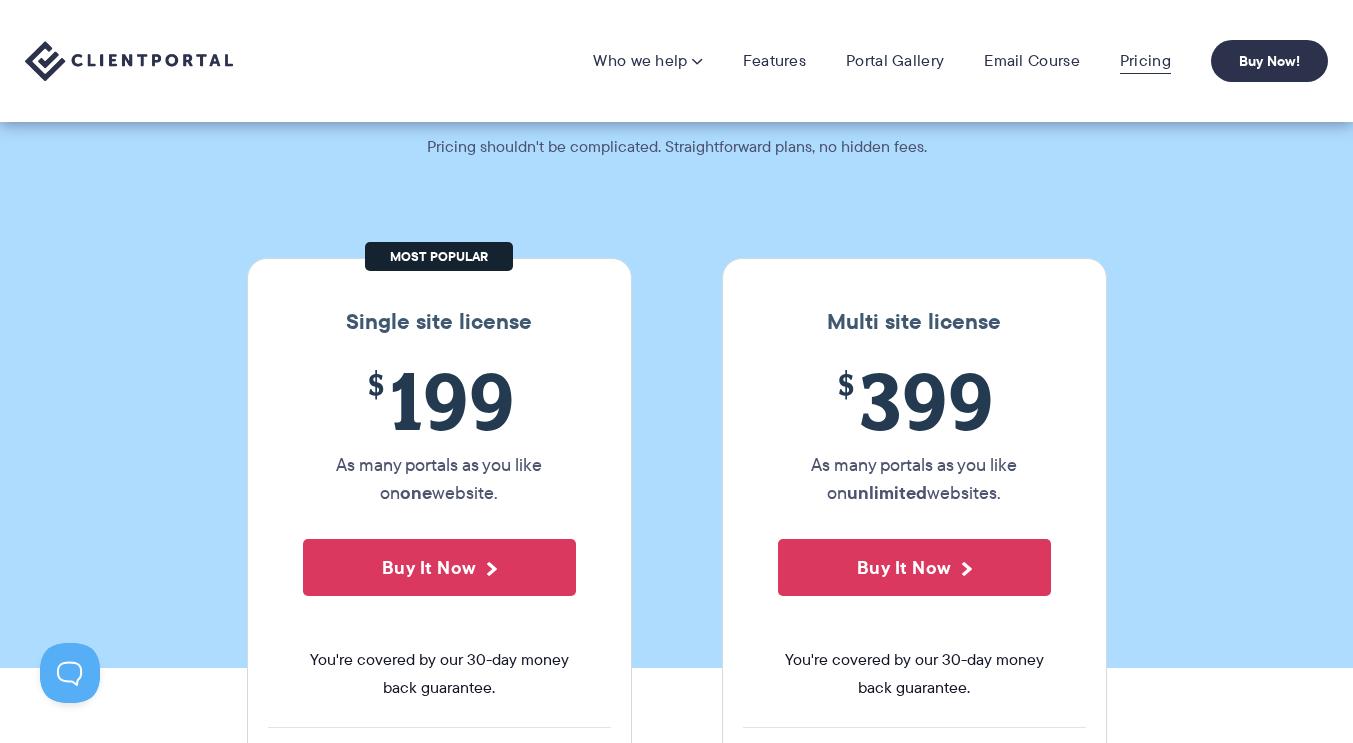 click on "Pricing" at bounding box center [1145, 61] 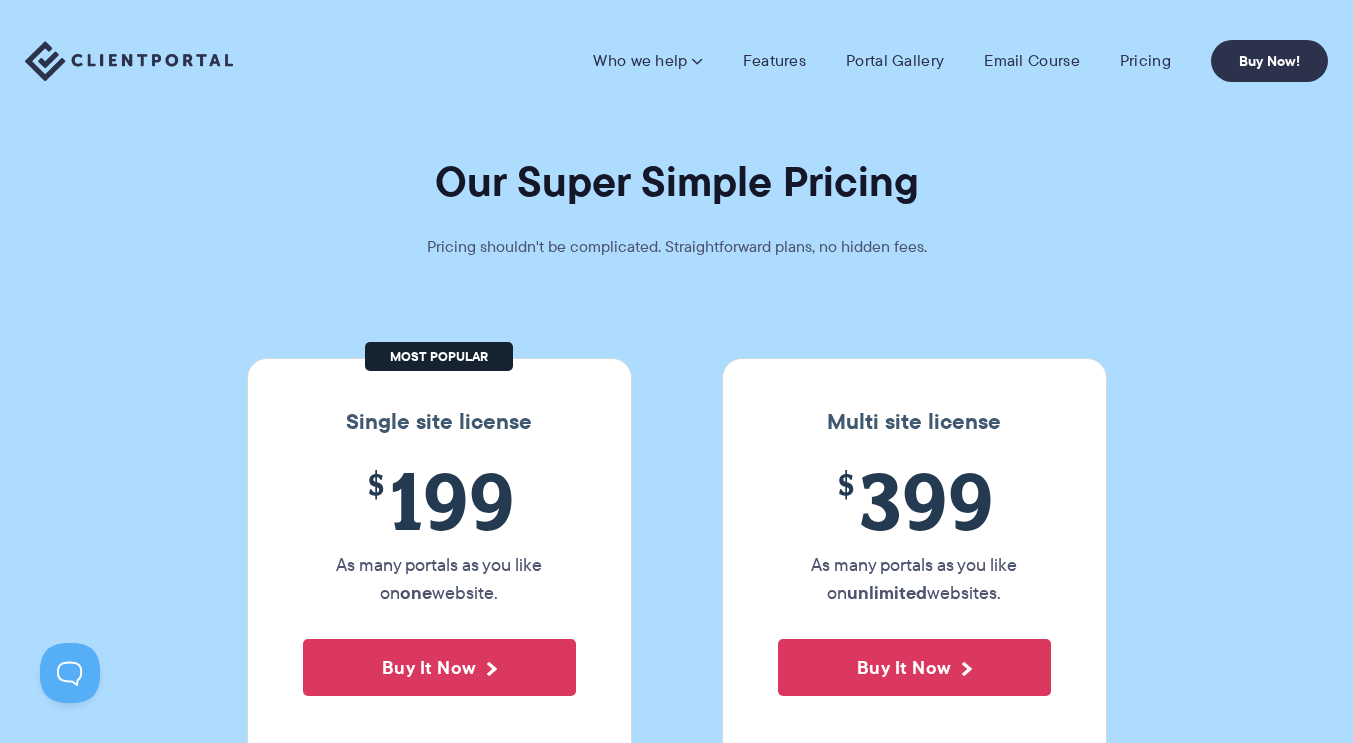 scroll, scrollTop: 0, scrollLeft: 0, axis: both 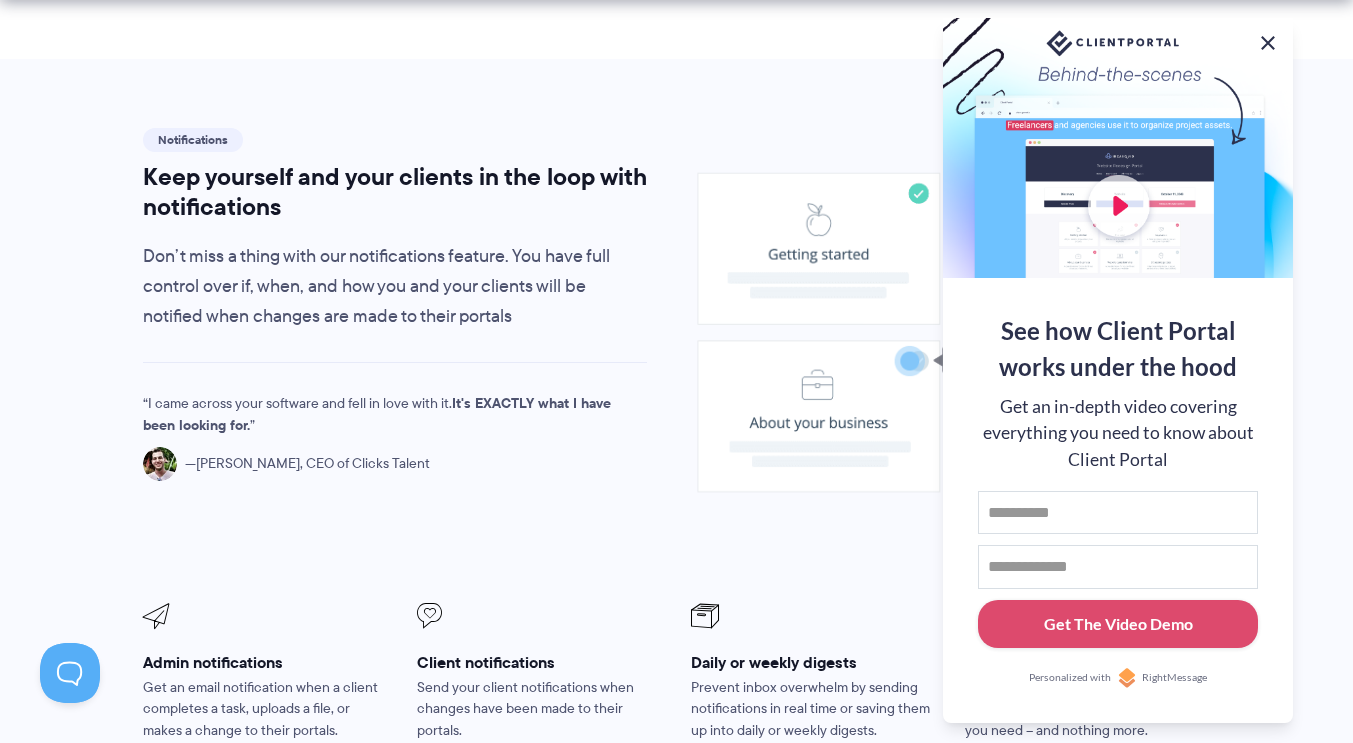 click at bounding box center (1268, 43) 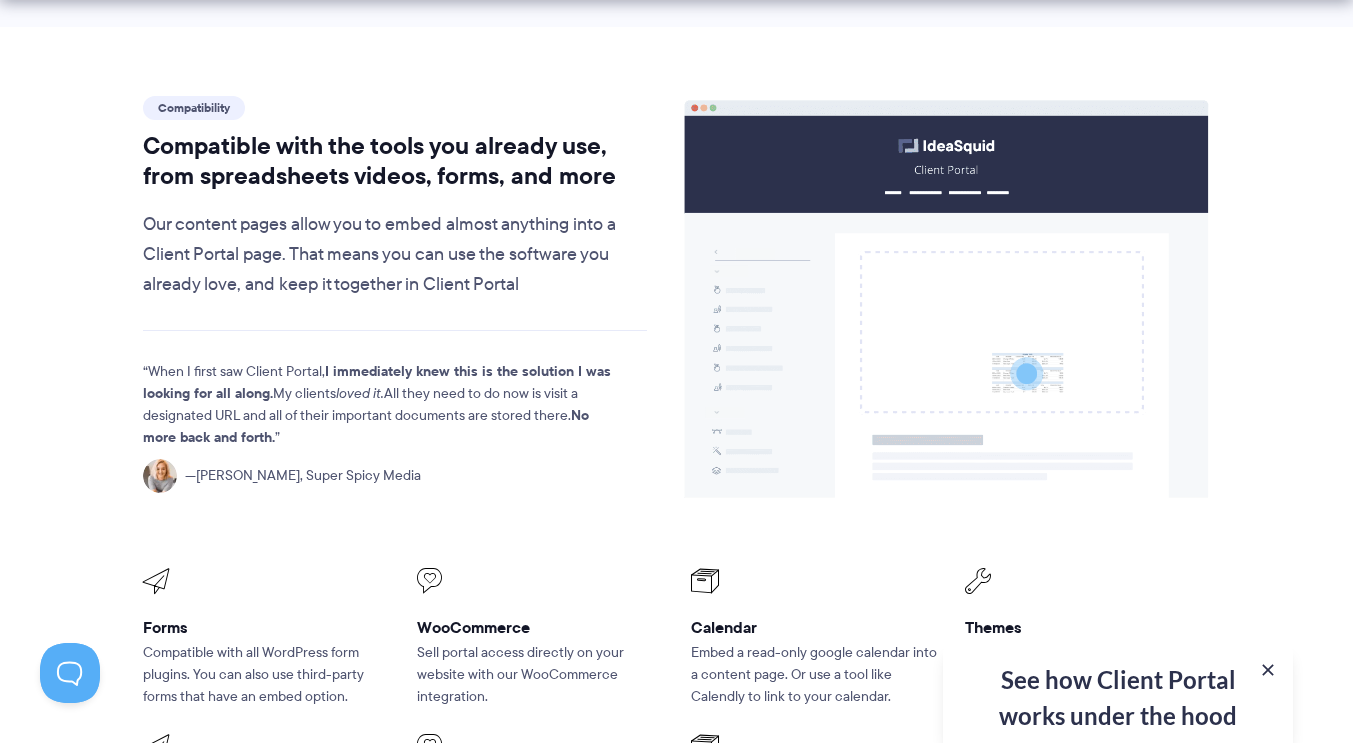 scroll, scrollTop: 2300, scrollLeft: 0, axis: vertical 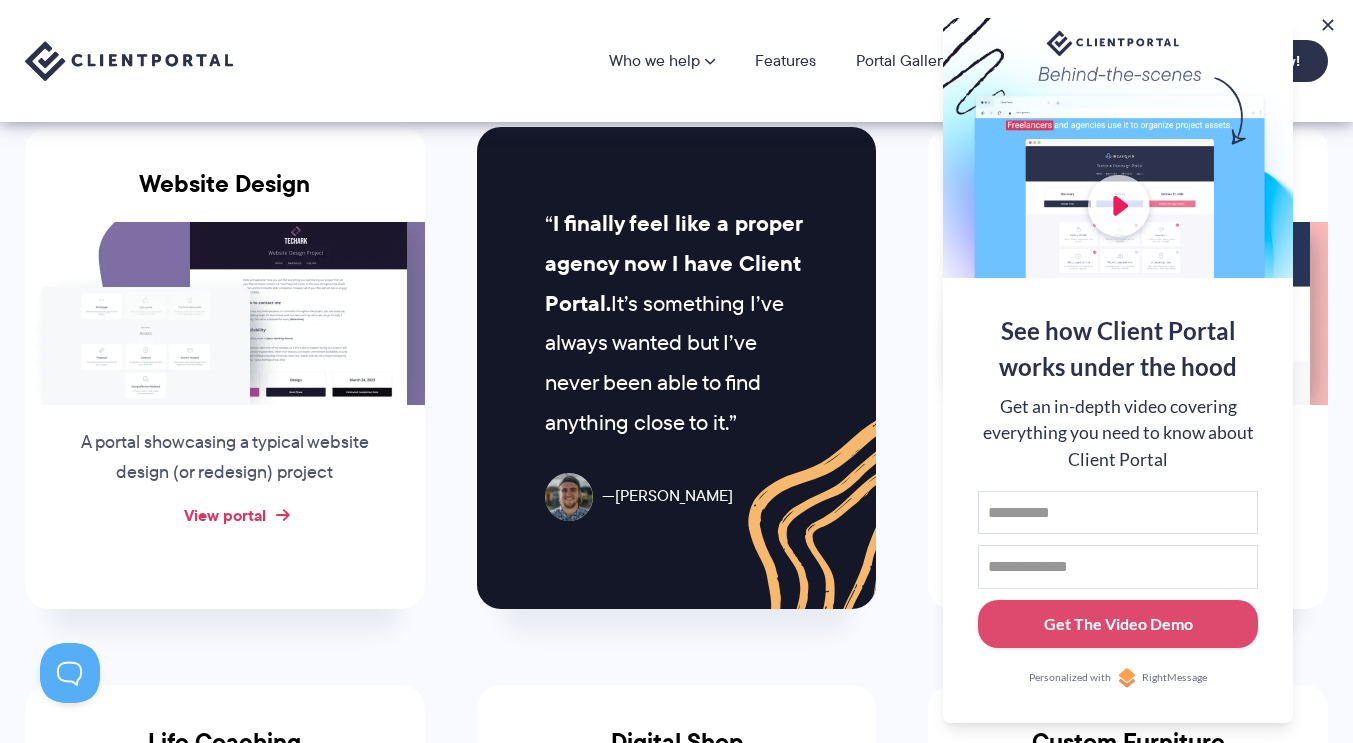 click on "View portal" at bounding box center [225, 515] 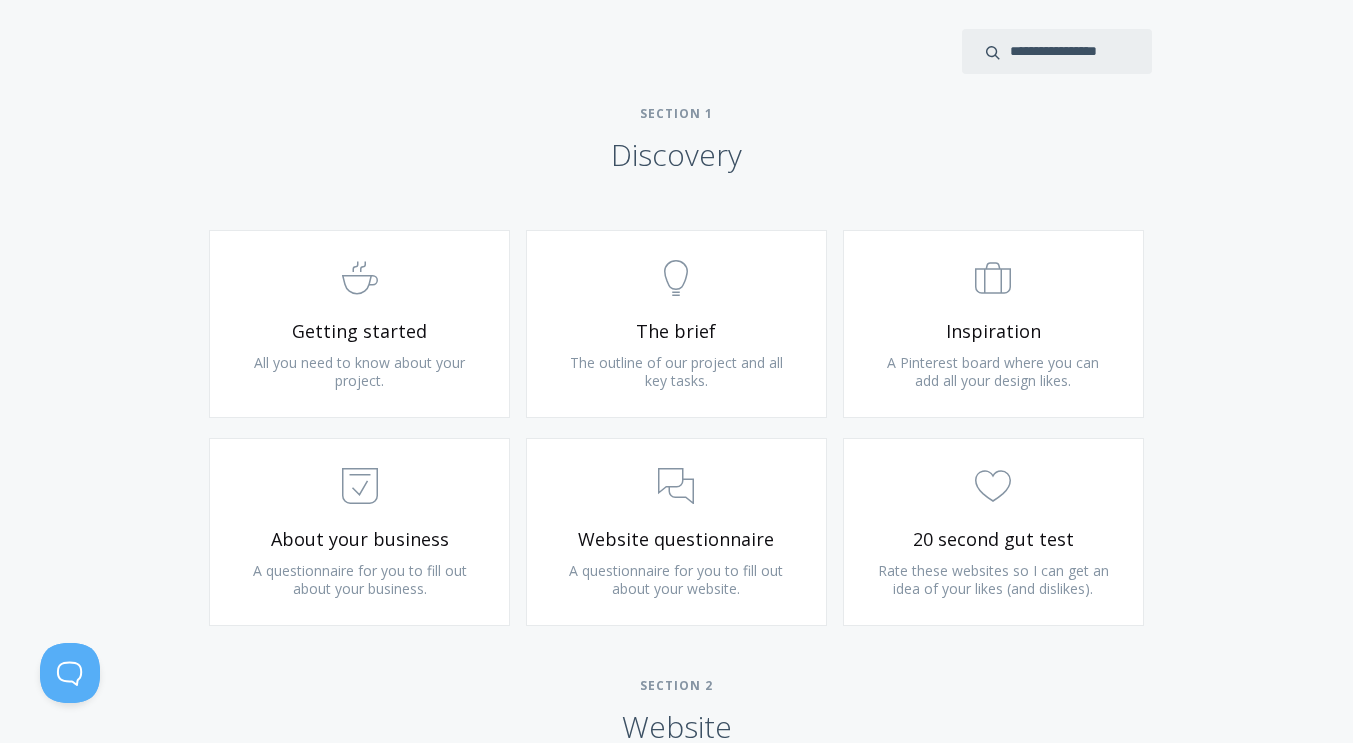 scroll, scrollTop: 1200, scrollLeft: 0, axis: vertical 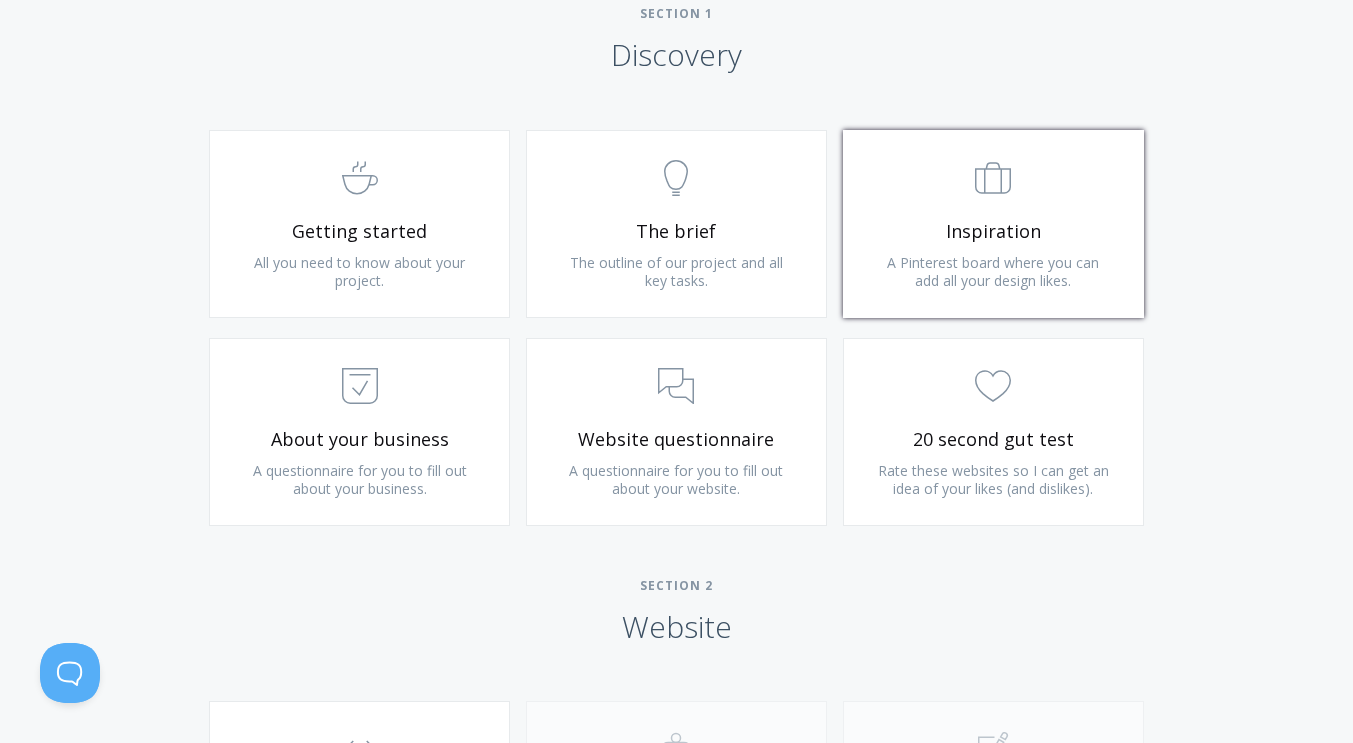 click on "A Pinterest board where you can add all your design likes." at bounding box center (993, 271) 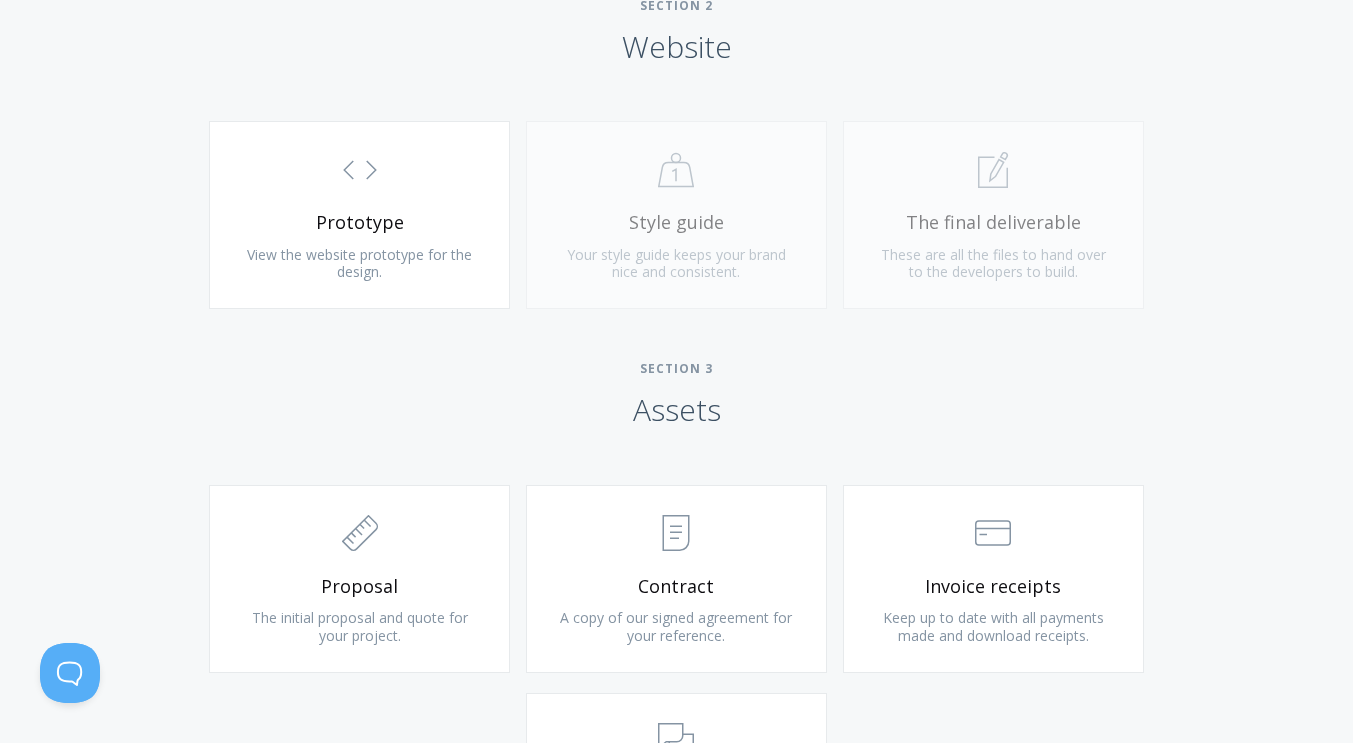 scroll, scrollTop: 1800, scrollLeft: 0, axis: vertical 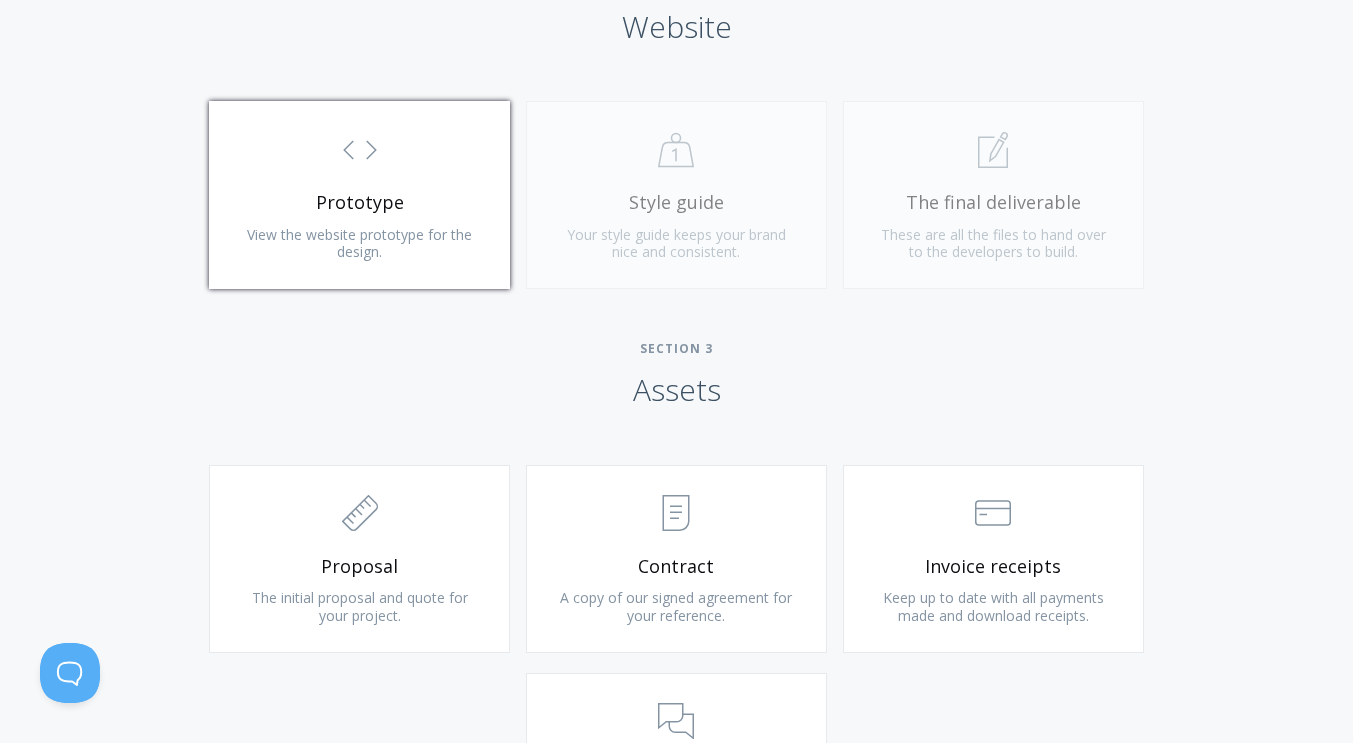 click on "View the website prototype for the design." at bounding box center [359, 243] 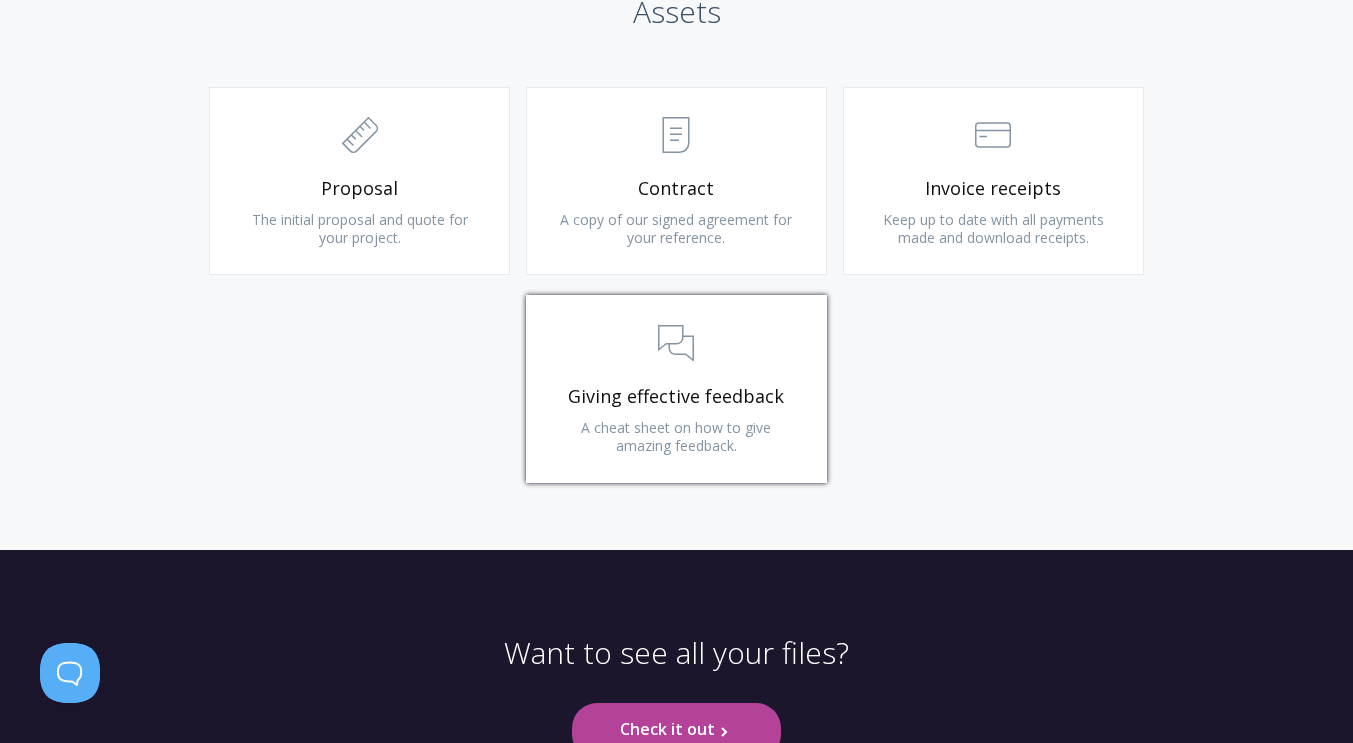 scroll, scrollTop: 2328, scrollLeft: 0, axis: vertical 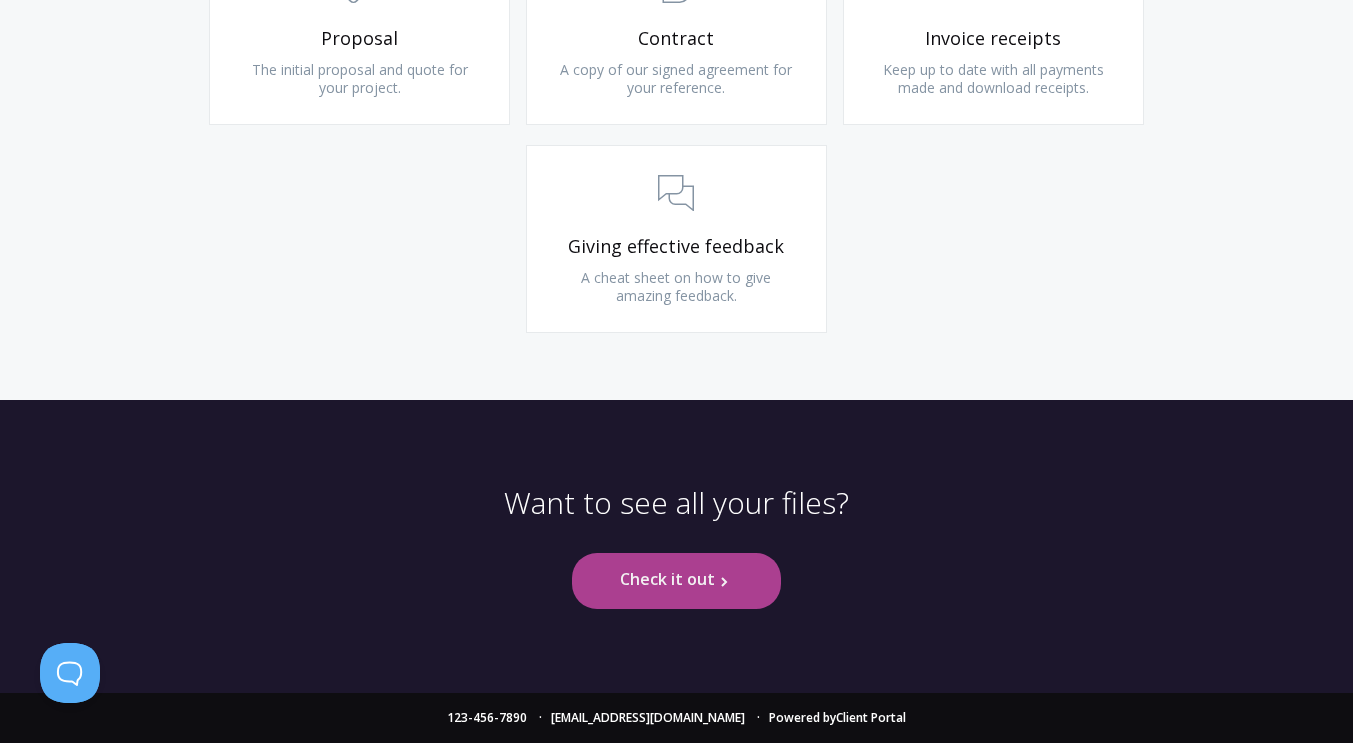 click on "Check it out
.st0{fill:none;stroke:#000000;stroke-width:2;stroke-miterlimit:10;}
Untitled-27" at bounding box center [676, 580] 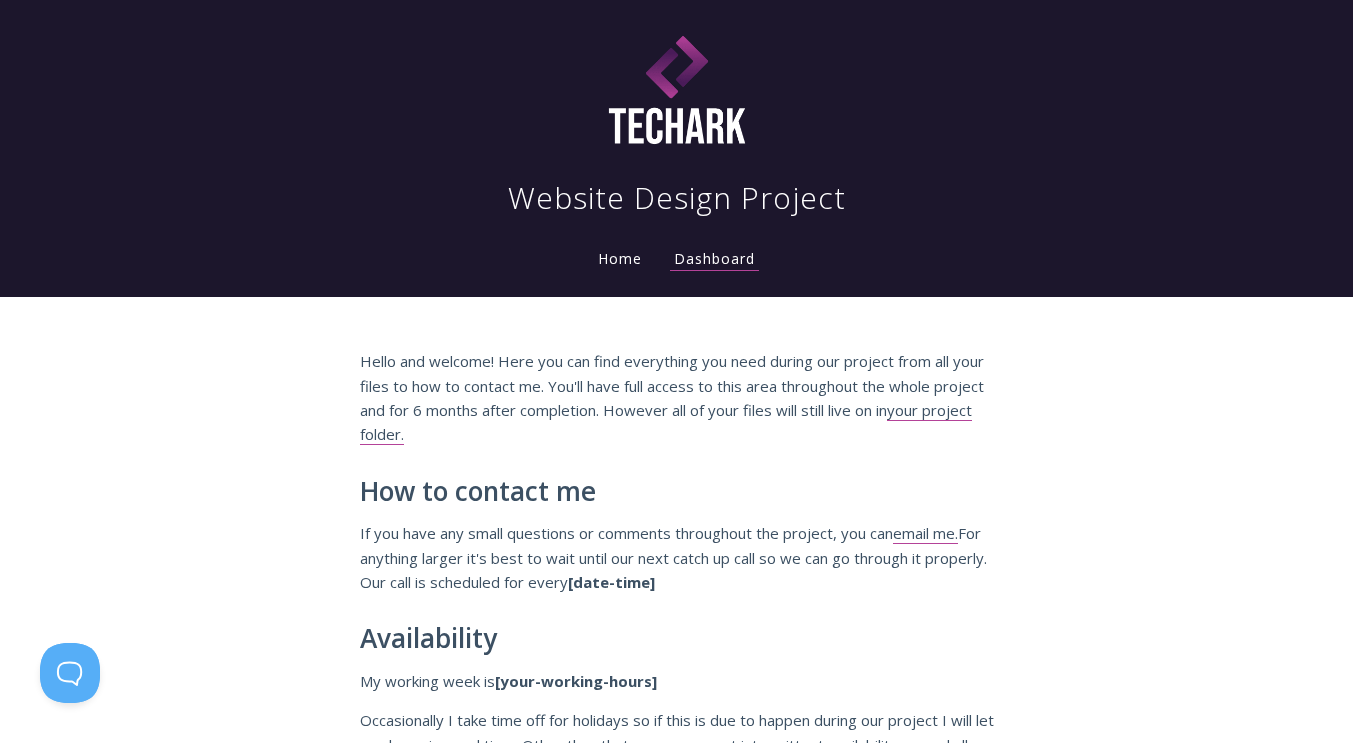 click on "Home" at bounding box center (620, 258) 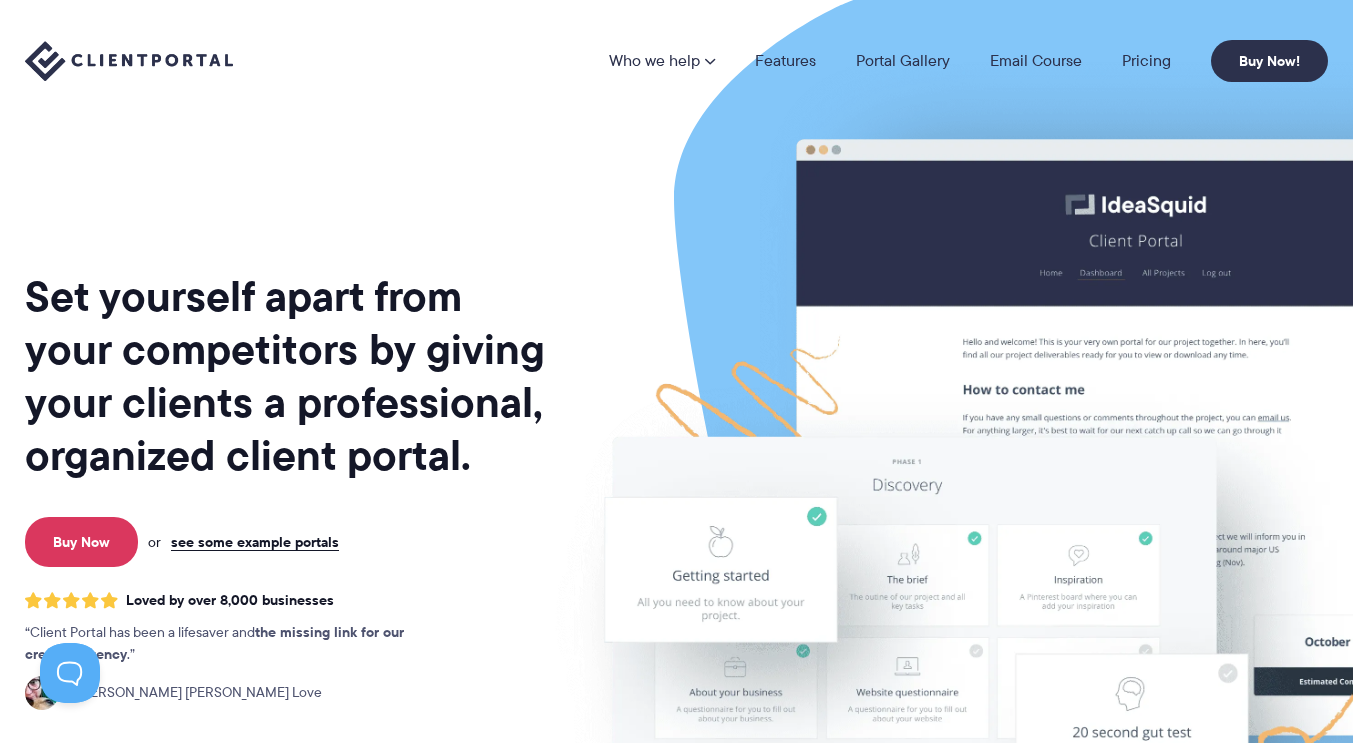 scroll, scrollTop: 0, scrollLeft: 0, axis: both 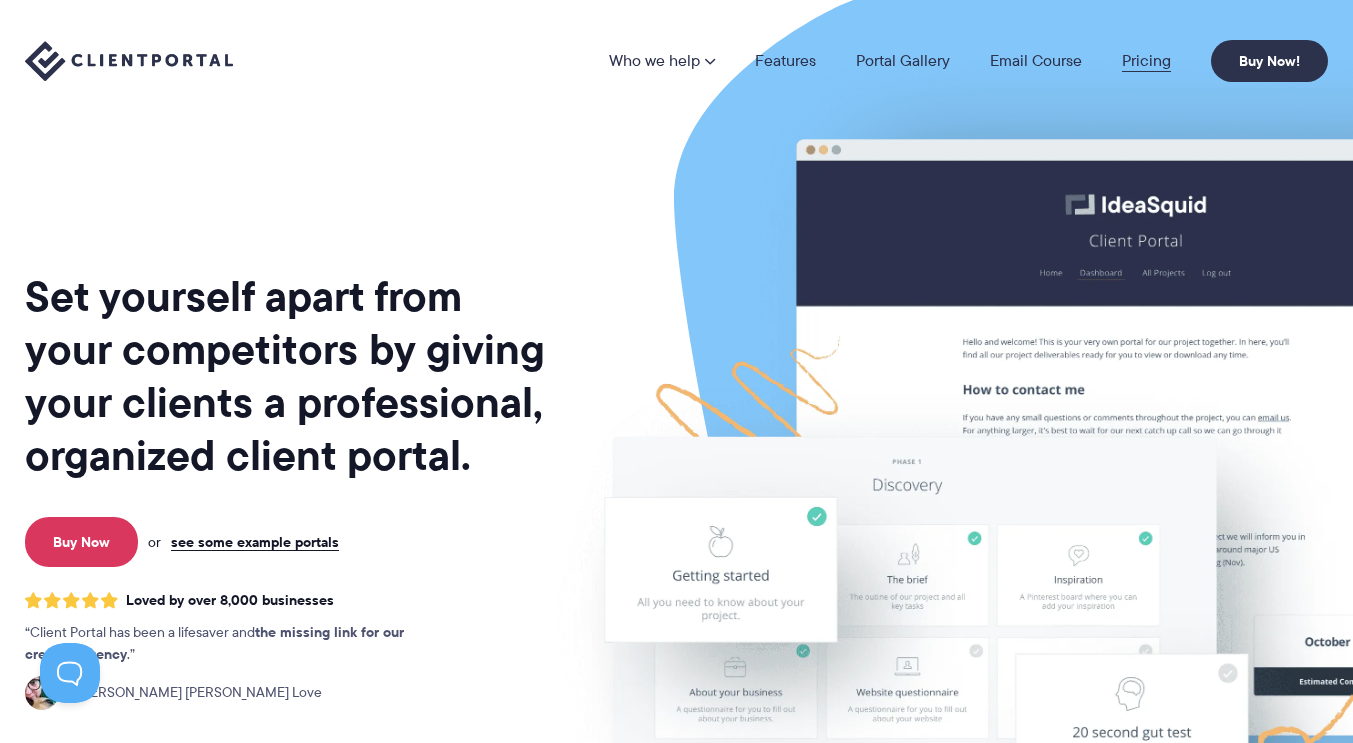 click on "Pricing" at bounding box center (1146, 61) 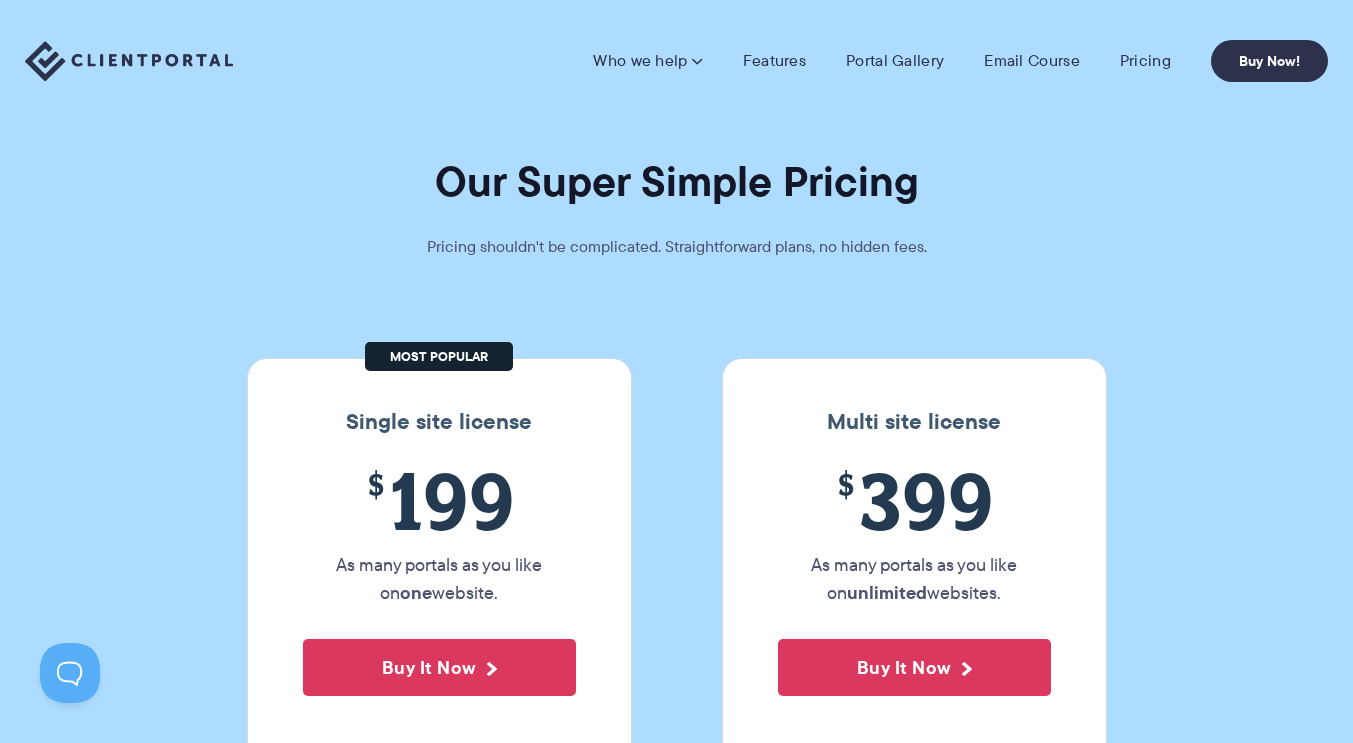 scroll, scrollTop: 0, scrollLeft: 0, axis: both 